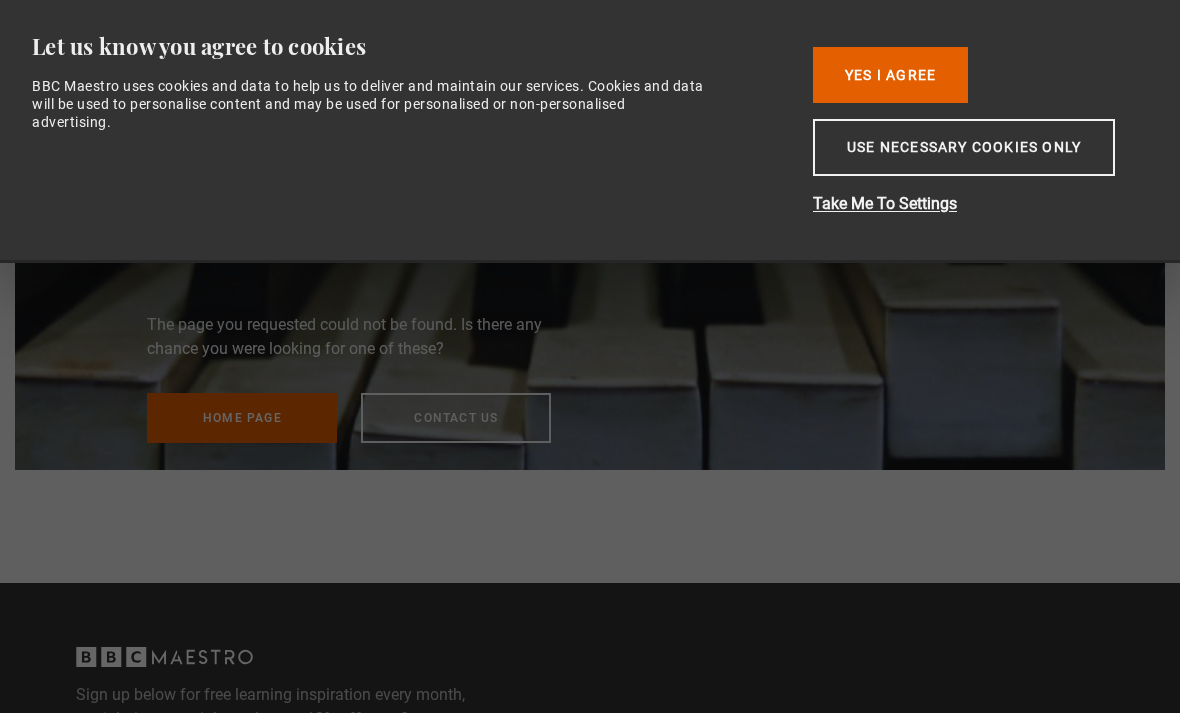 scroll, scrollTop: 0, scrollLeft: 0, axis: both 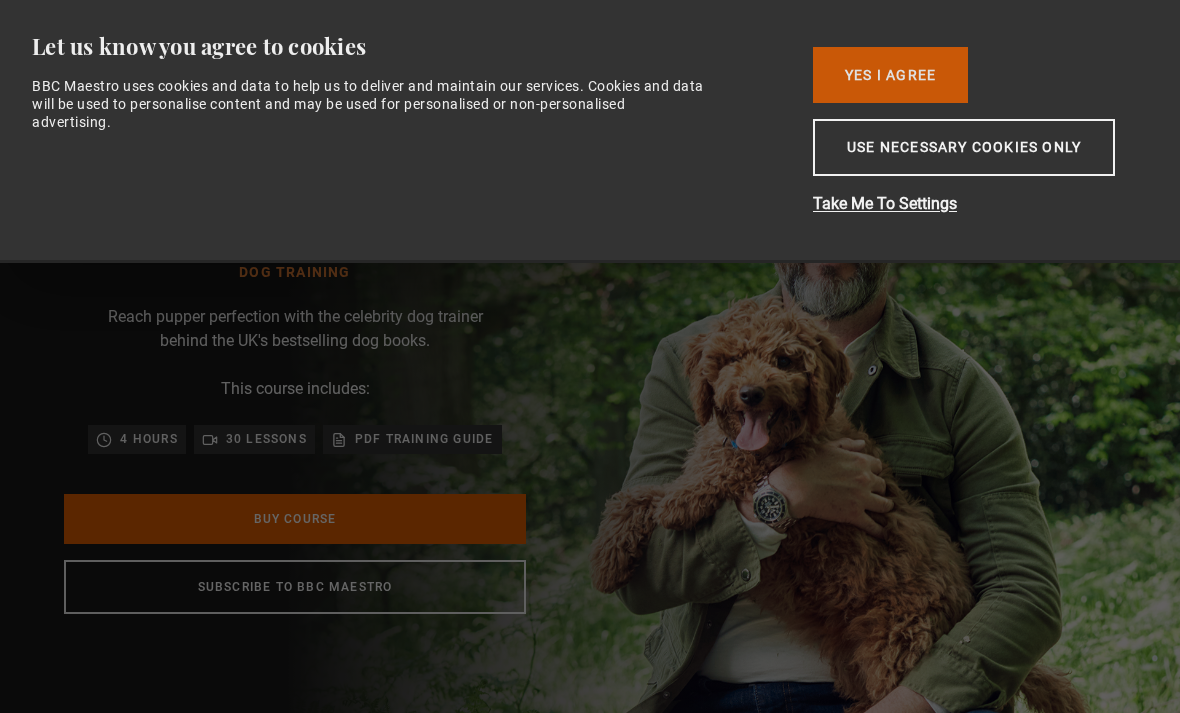 click on "Yes I Agree" at bounding box center [890, 75] 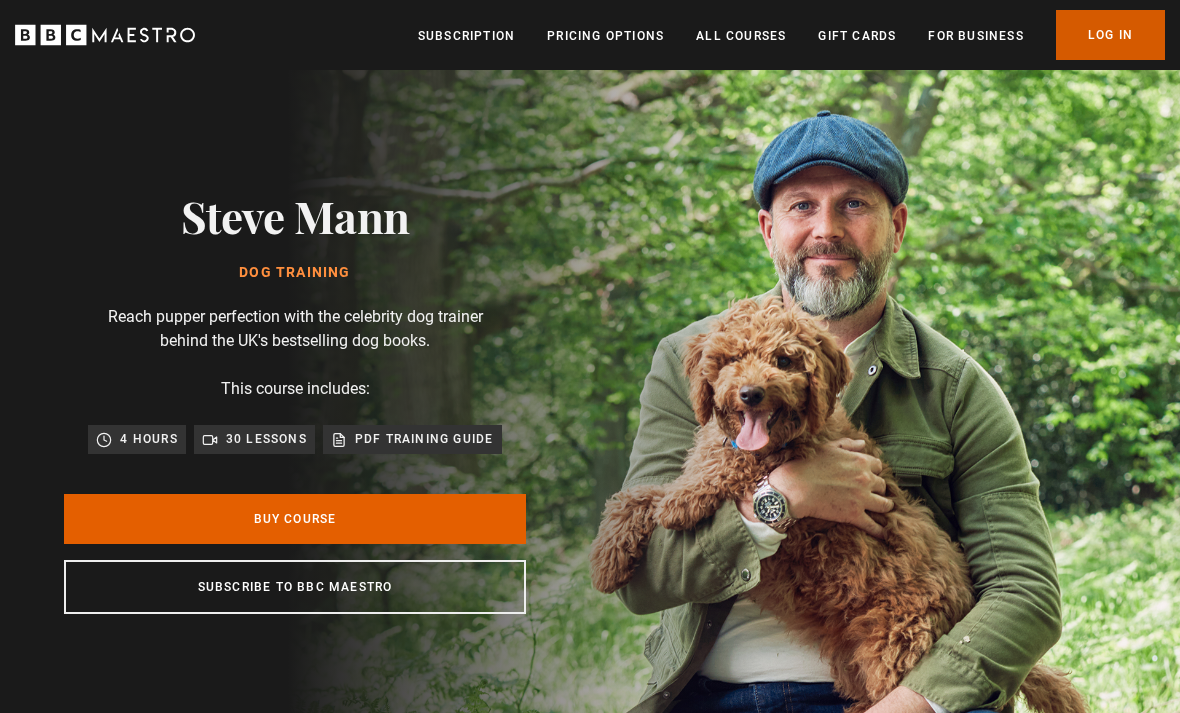 click on "Log In" at bounding box center [1110, 35] 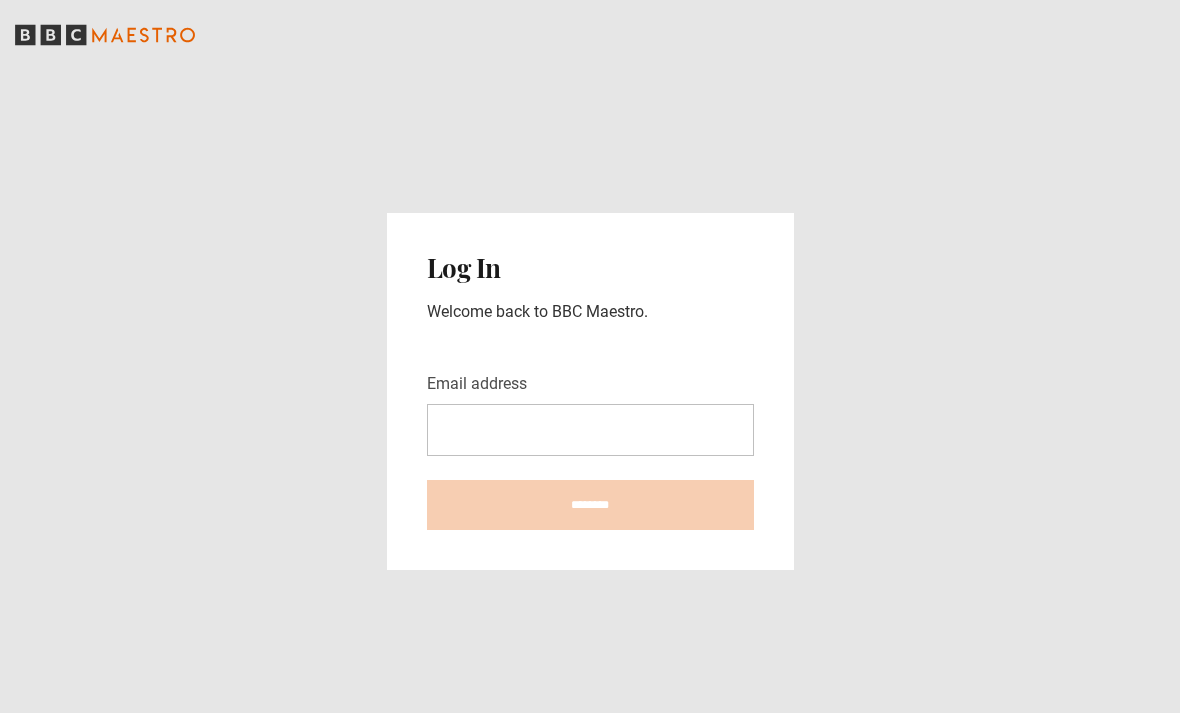 scroll, scrollTop: 0, scrollLeft: 0, axis: both 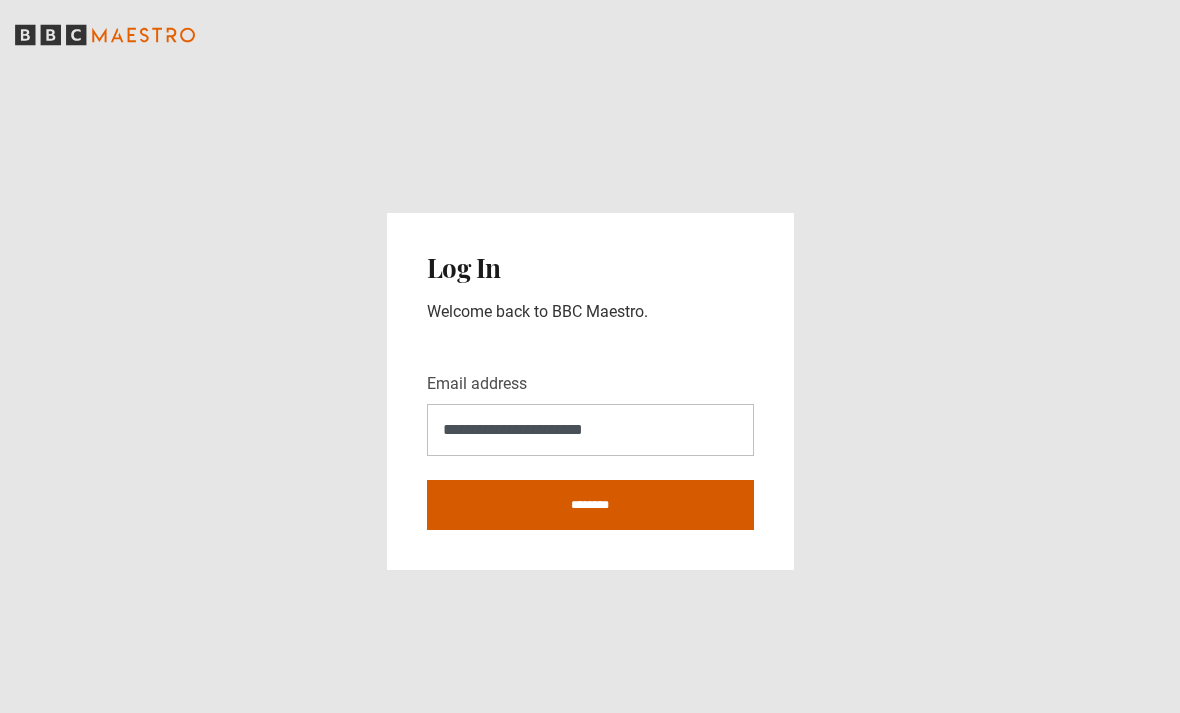 type on "**********" 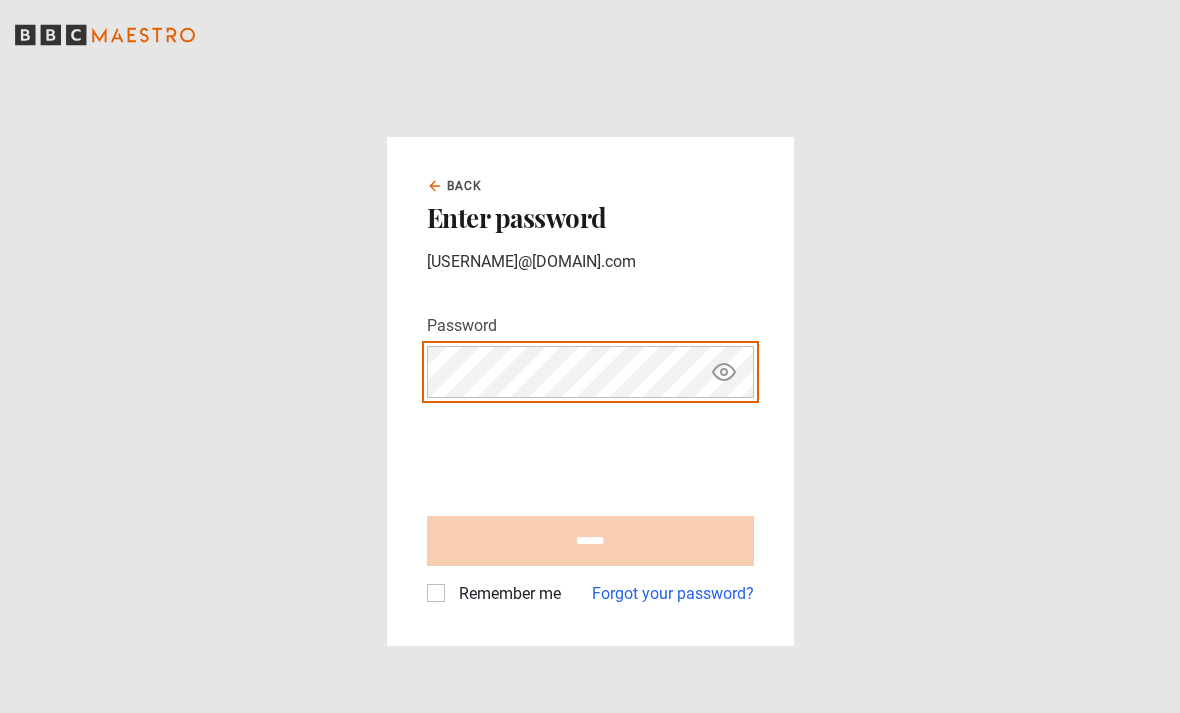 scroll, scrollTop: 0, scrollLeft: 0, axis: both 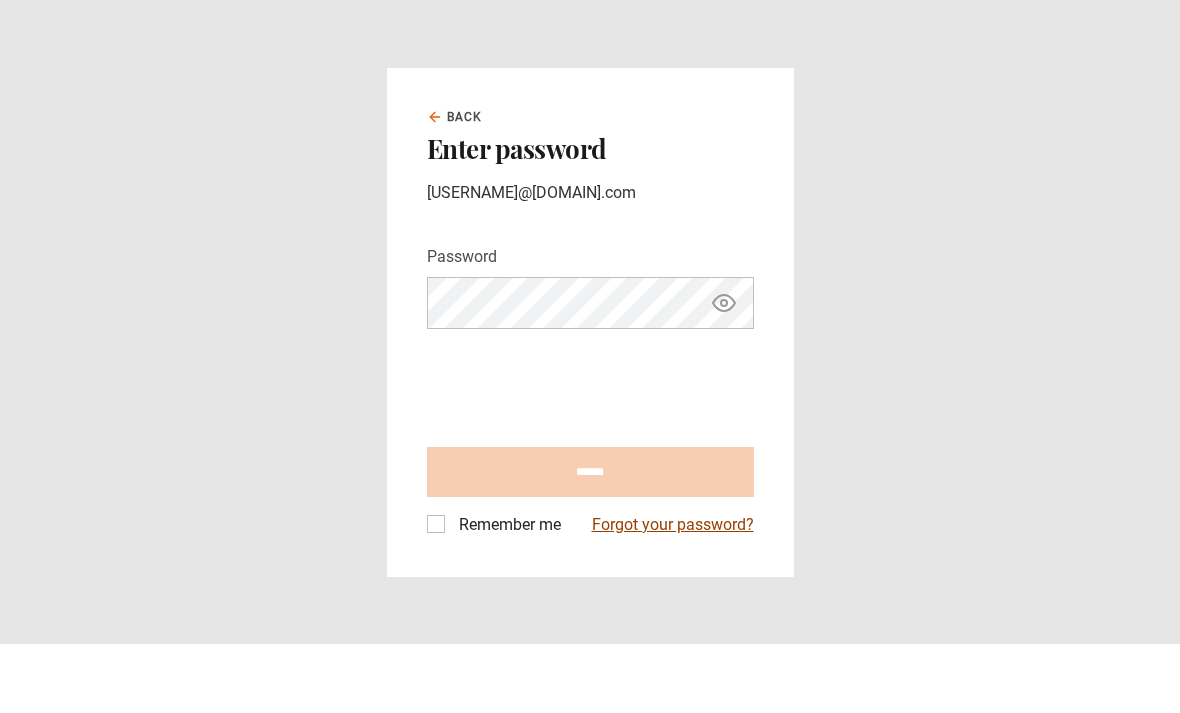 click on "Forgot your password?" at bounding box center (673, 594) 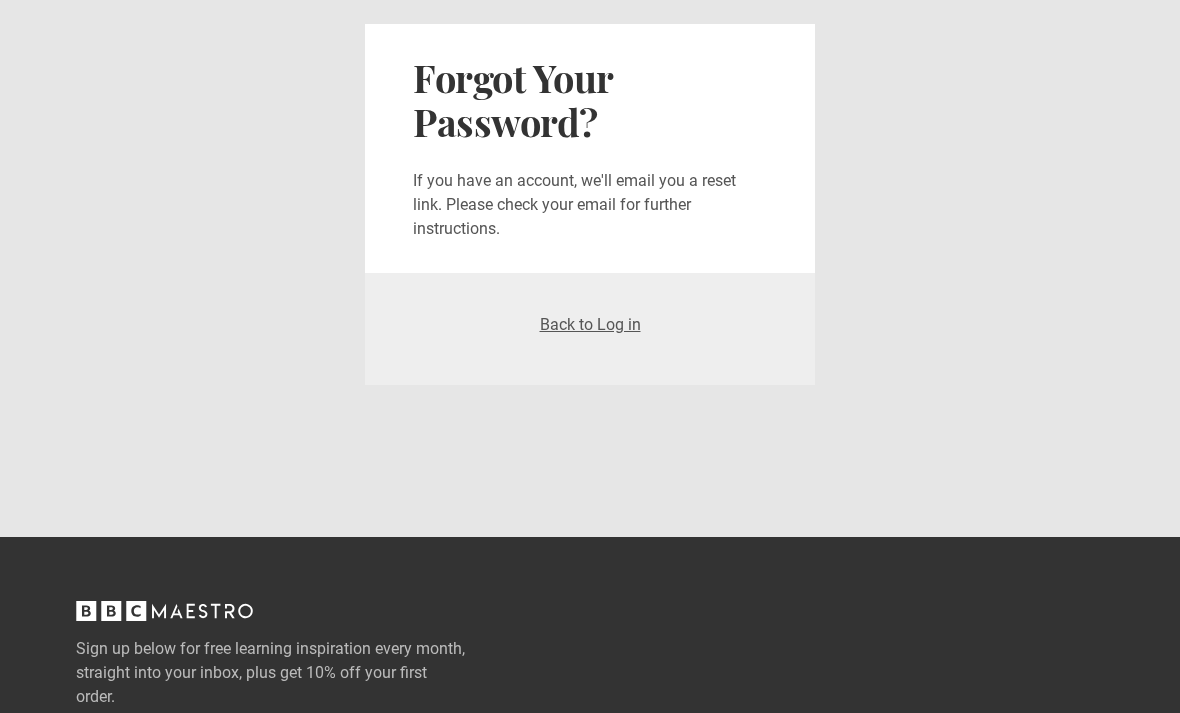 scroll, scrollTop: 0, scrollLeft: 0, axis: both 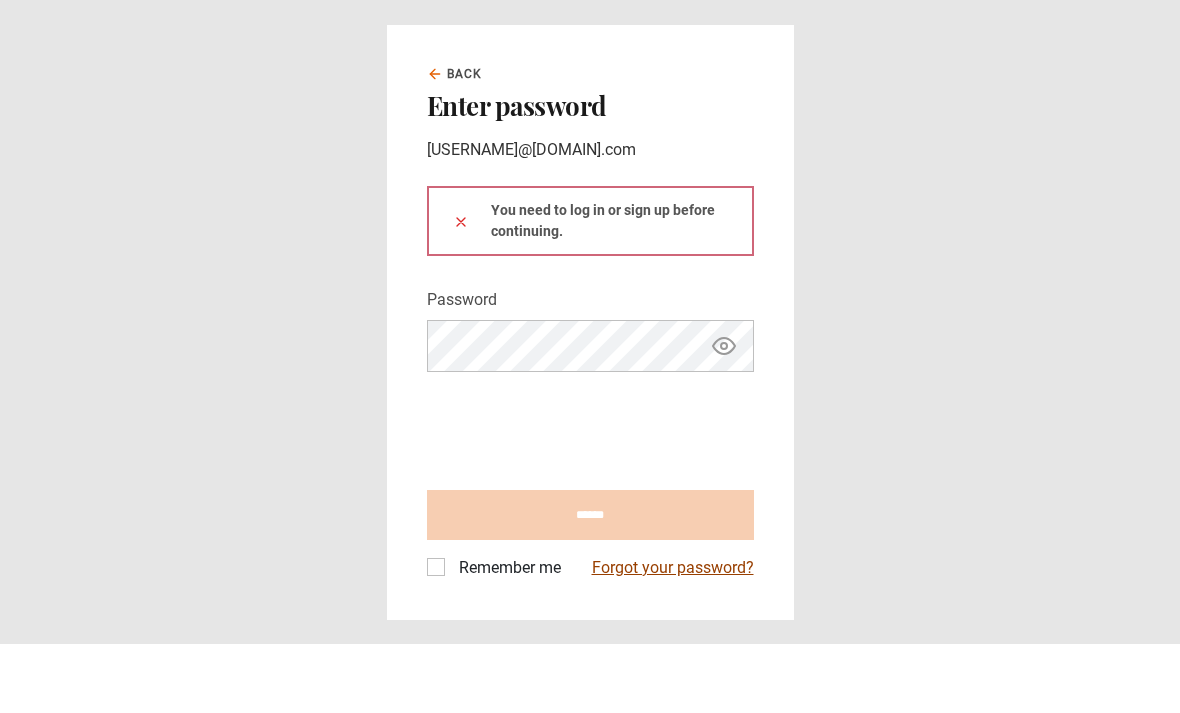 click on "Forgot your password?" at bounding box center (673, 637) 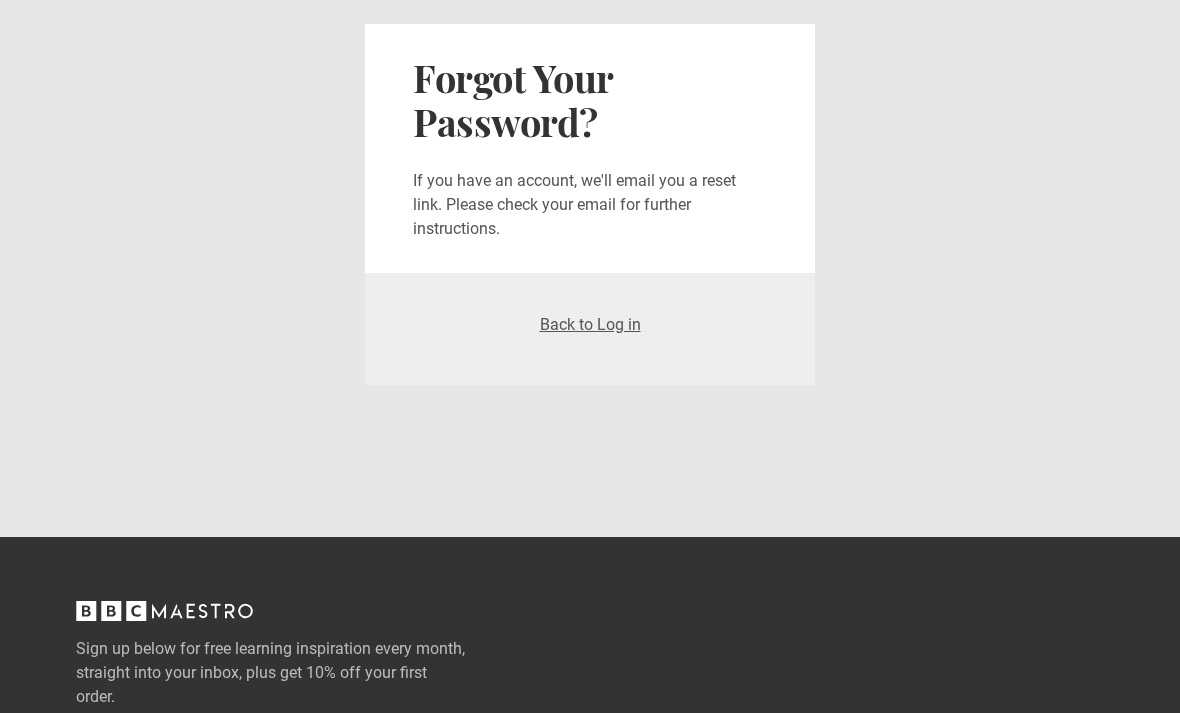 scroll, scrollTop: 0, scrollLeft: 0, axis: both 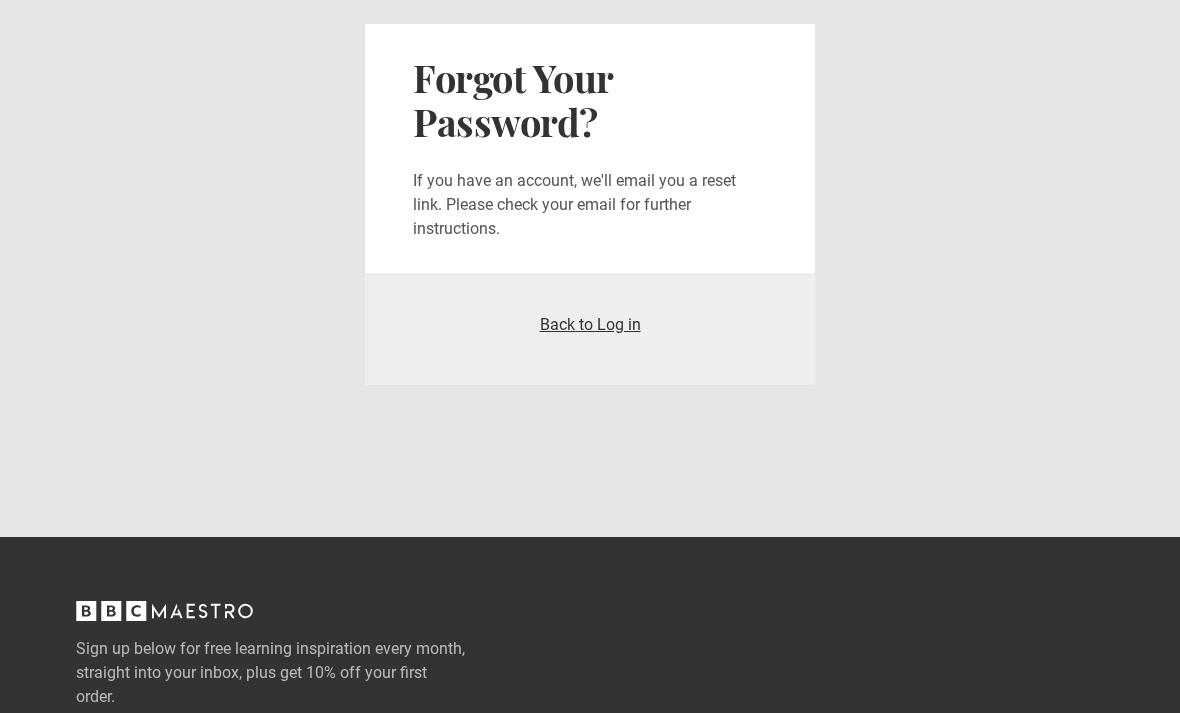 click on "Back to Log in" at bounding box center [590, 324] 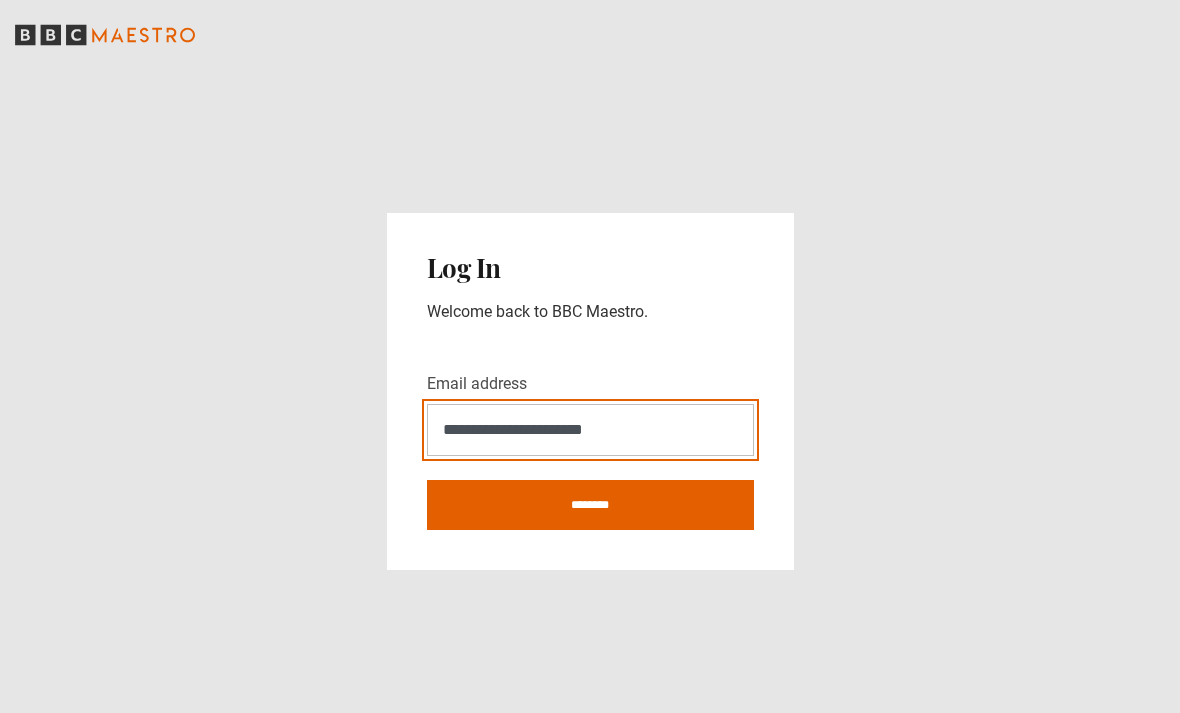 scroll, scrollTop: 0, scrollLeft: 0, axis: both 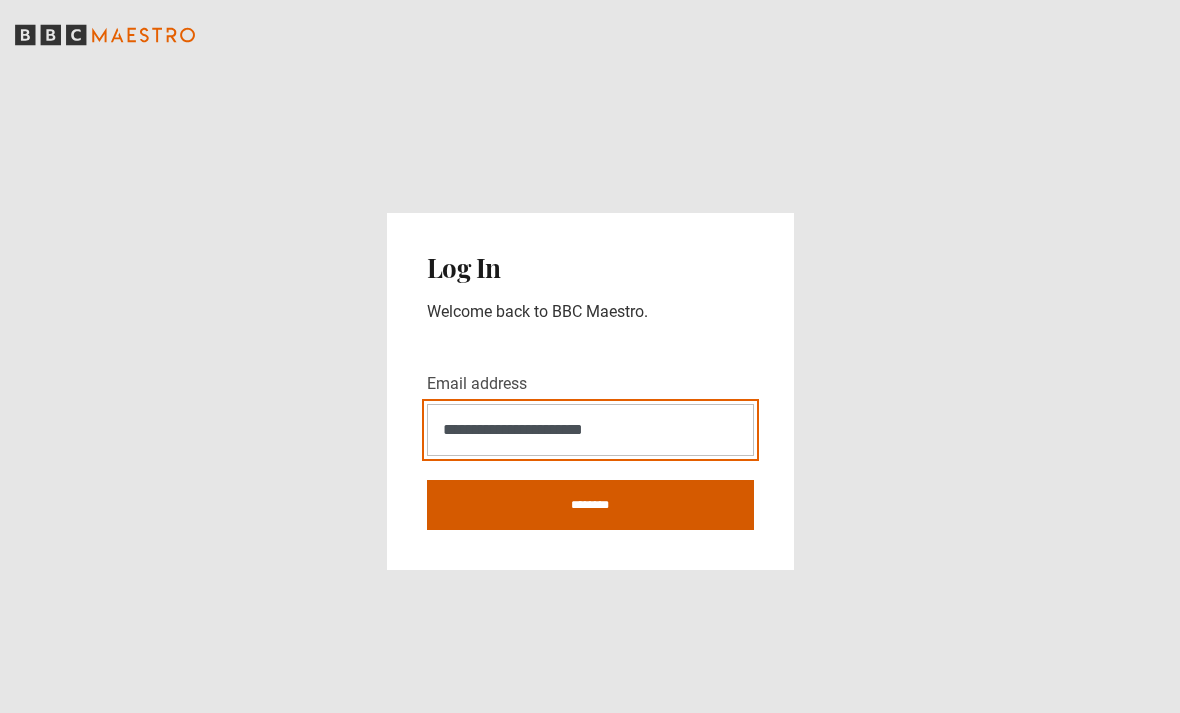 type on "**********" 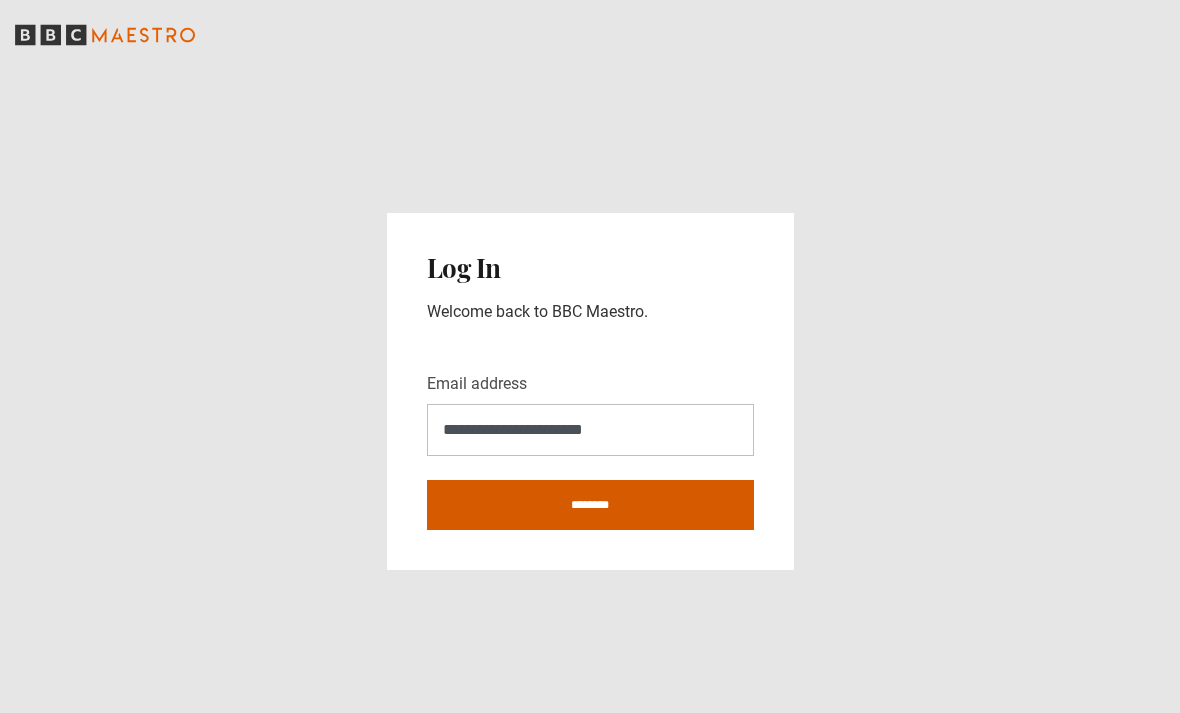 click on "********" at bounding box center [590, 505] 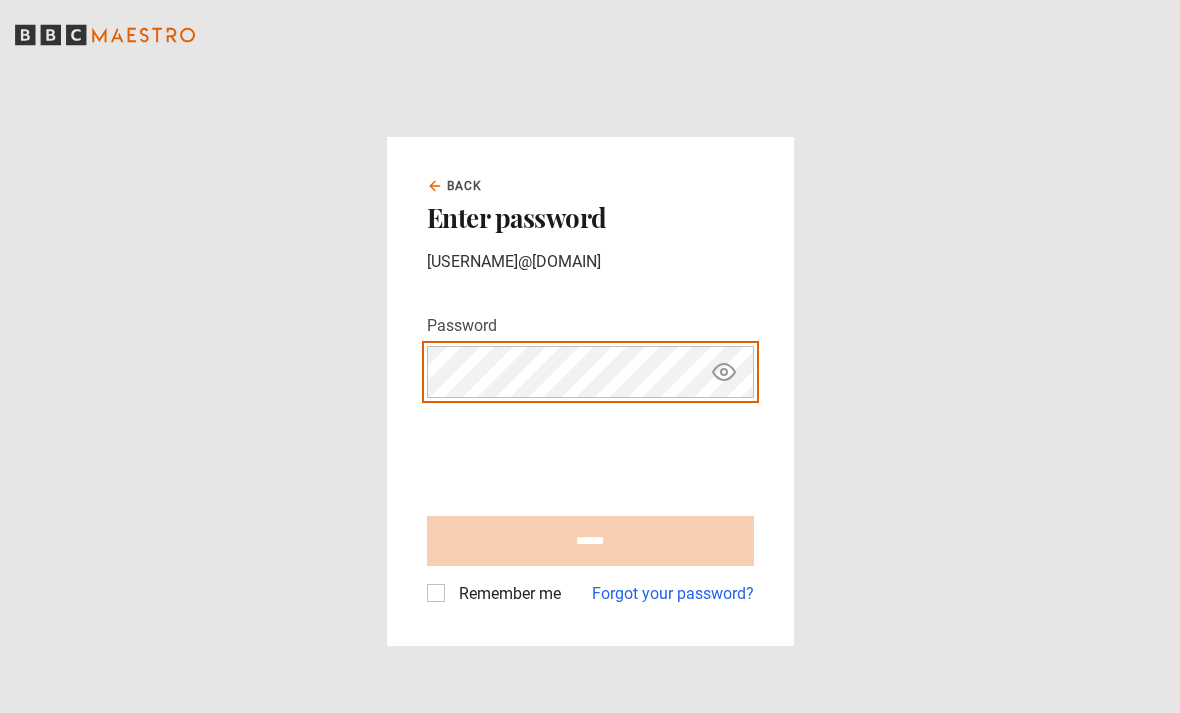 scroll, scrollTop: 0, scrollLeft: 0, axis: both 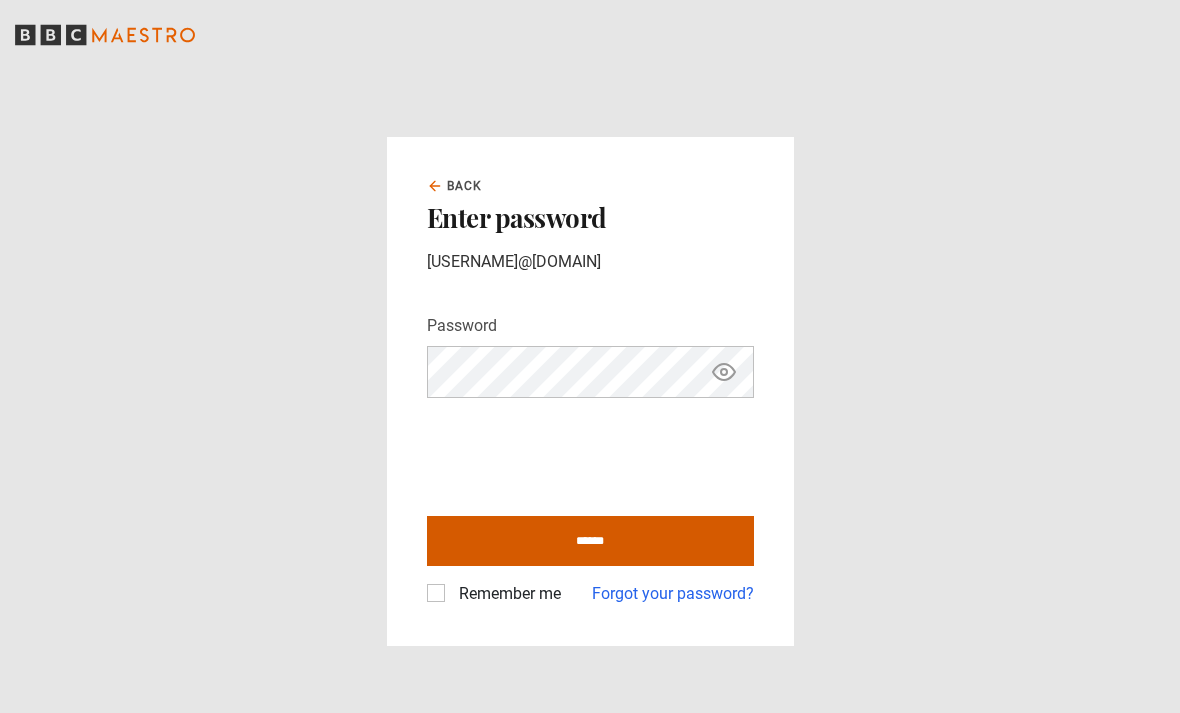 click on "******" at bounding box center [590, 541] 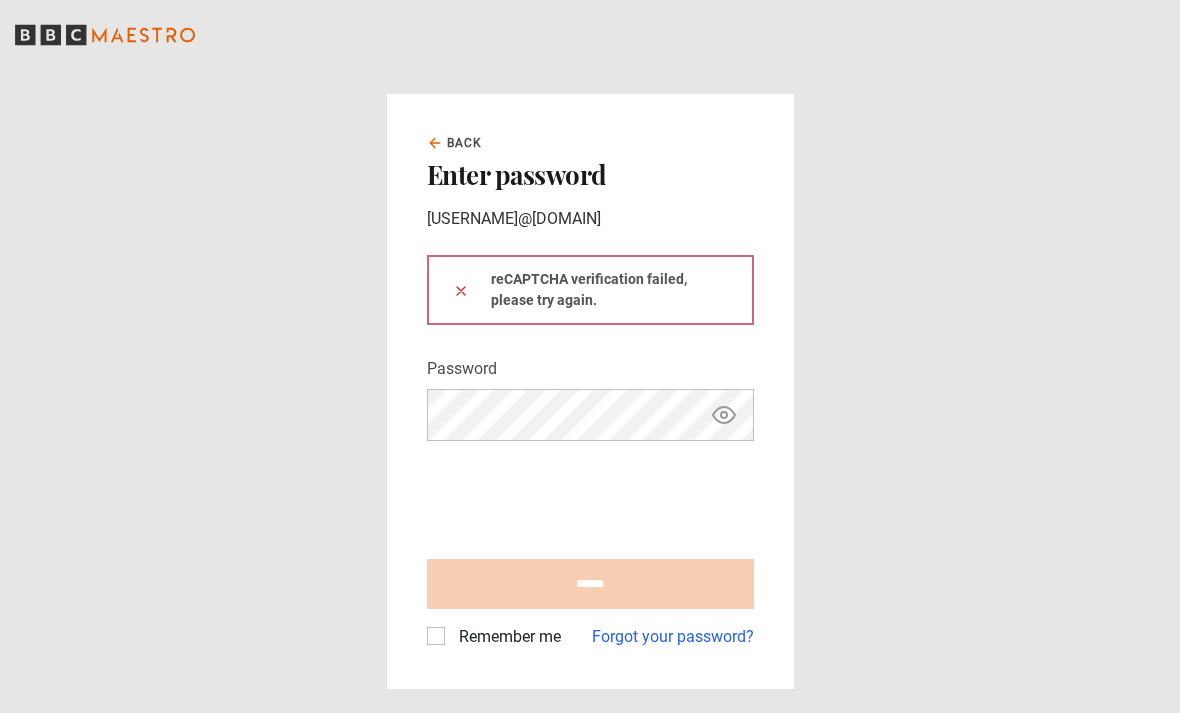 scroll, scrollTop: 0, scrollLeft: 0, axis: both 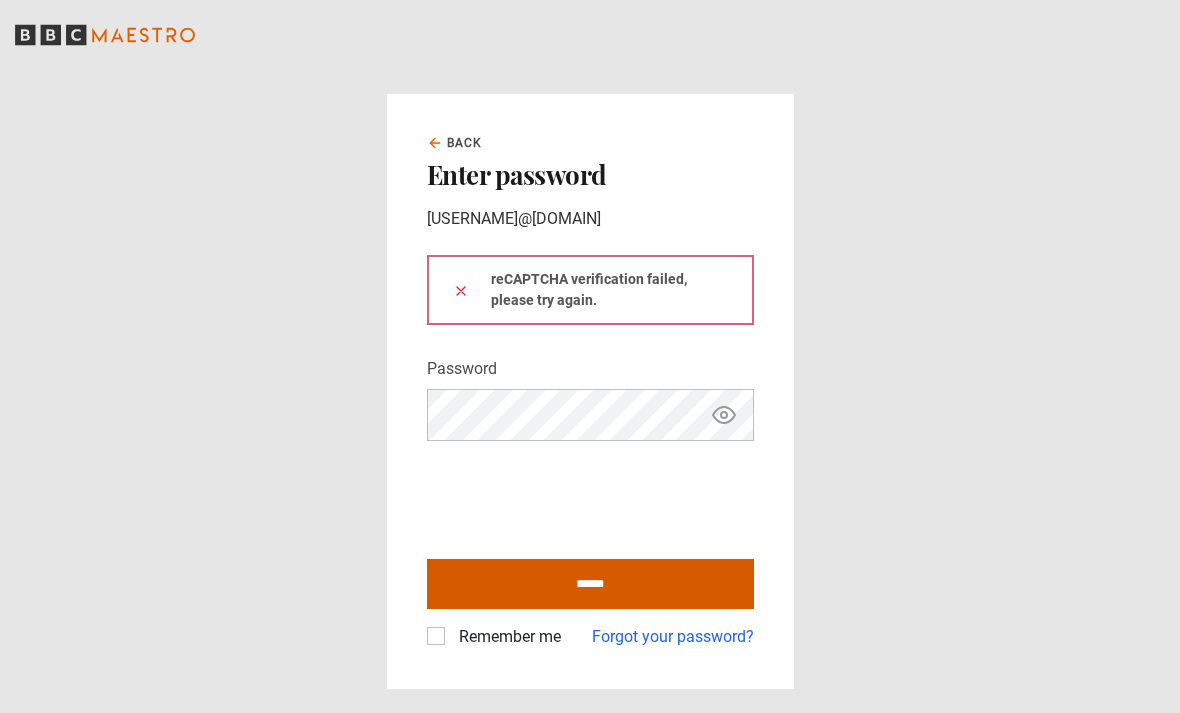 click on "******" at bounding box center (590, 584) 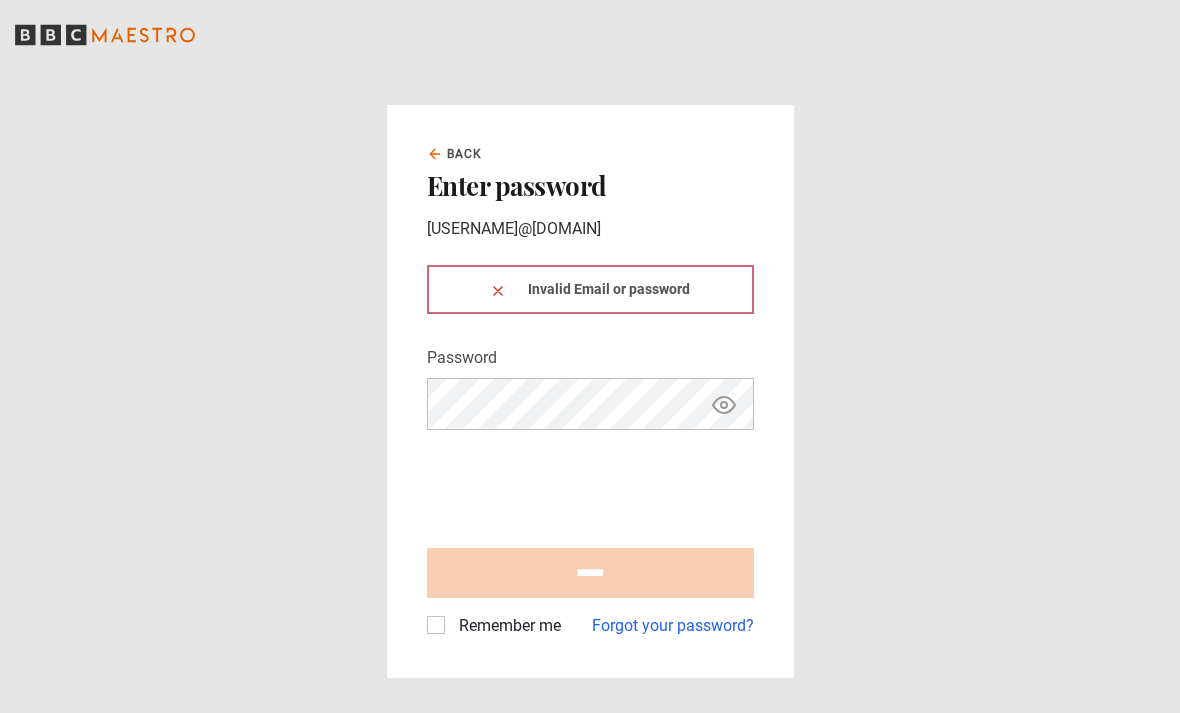 scroll, scrollTop: 0, scrollLeft: 0, axis: both 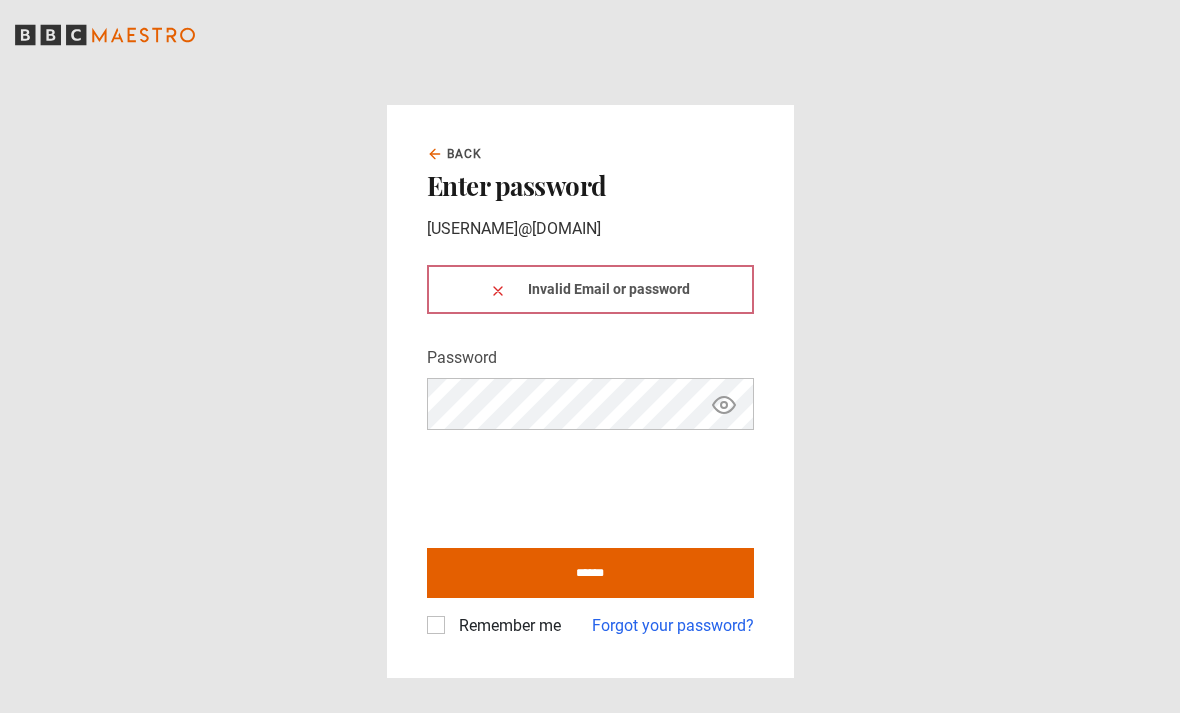 click at bounding box center (724, 405) 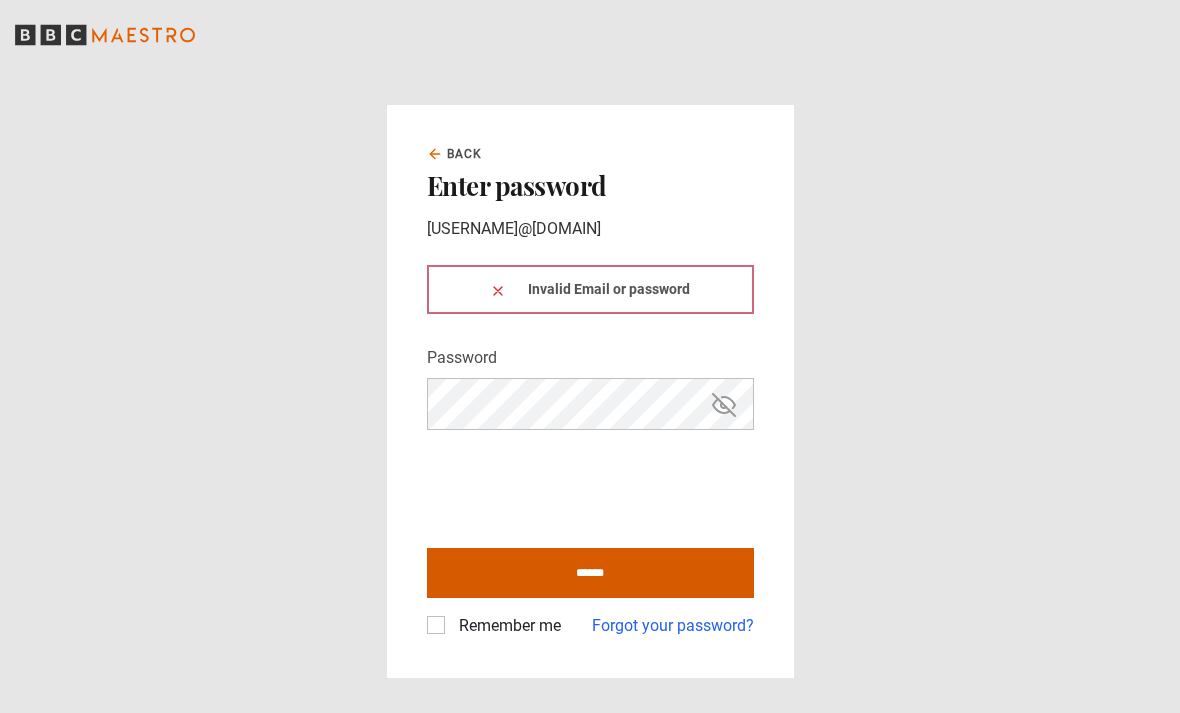 click on "******" at bounding box center [590, 573] 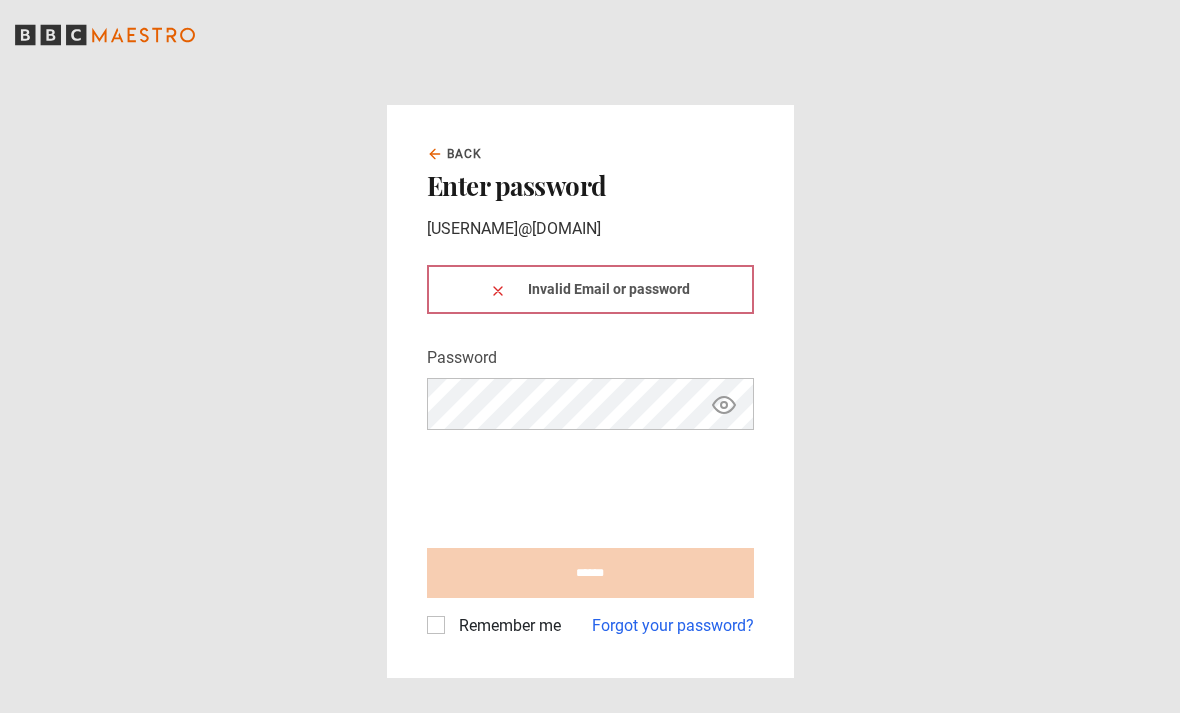 scroll, scrollTop: 0, scrollLeft: 0, axis: both 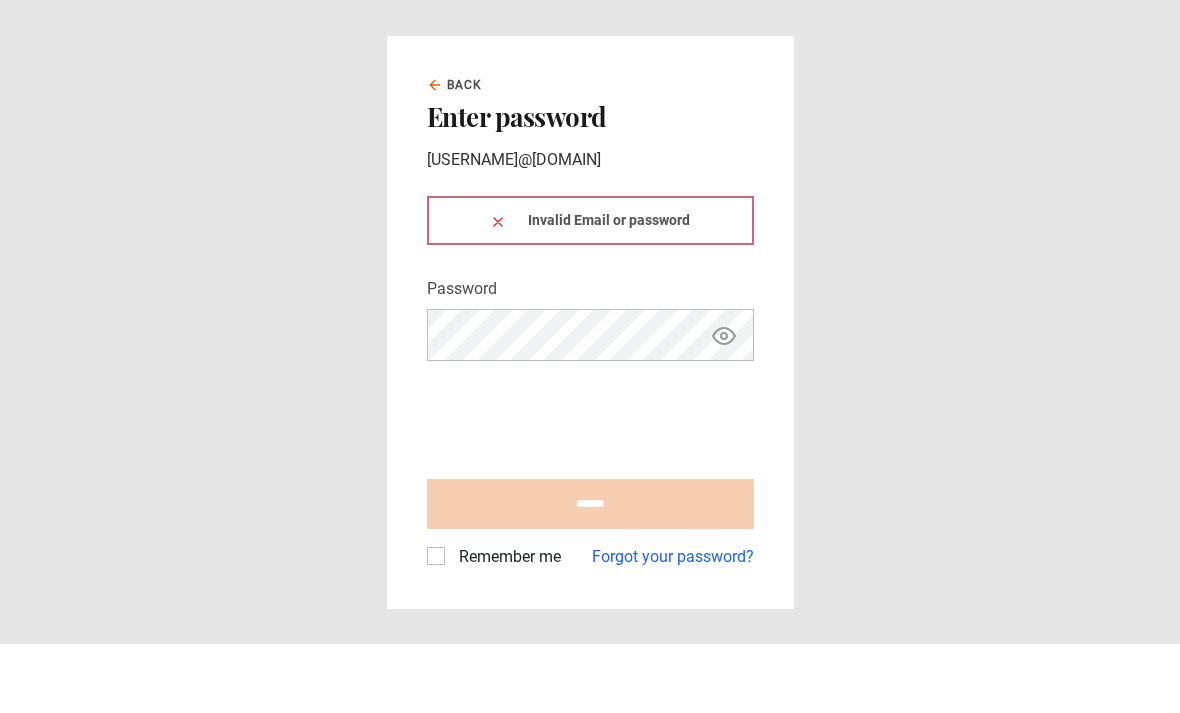 click on "Back
Enter password
yertle77-2022@yahoo.com
Invalid Email or password
Password
Your password is hidden
******
Remember me
Forgot your password?" at bounding box center [590, 391] 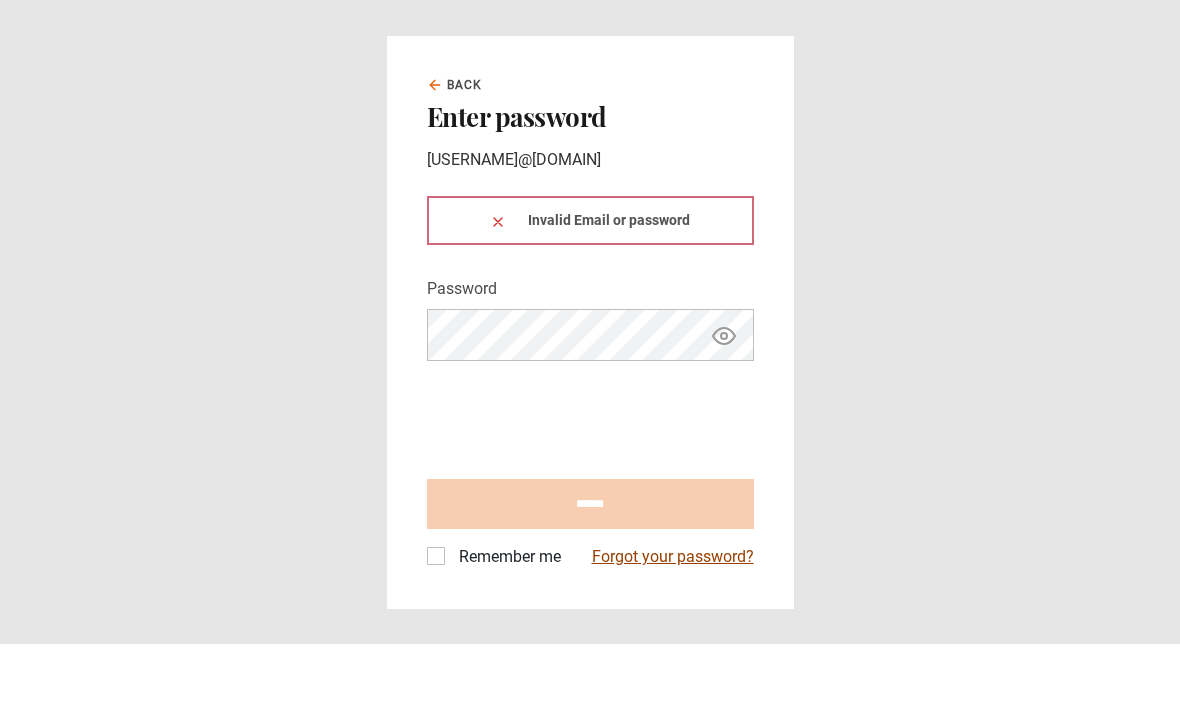 click on "Forgot your password?" at bounding box center [673, 626] 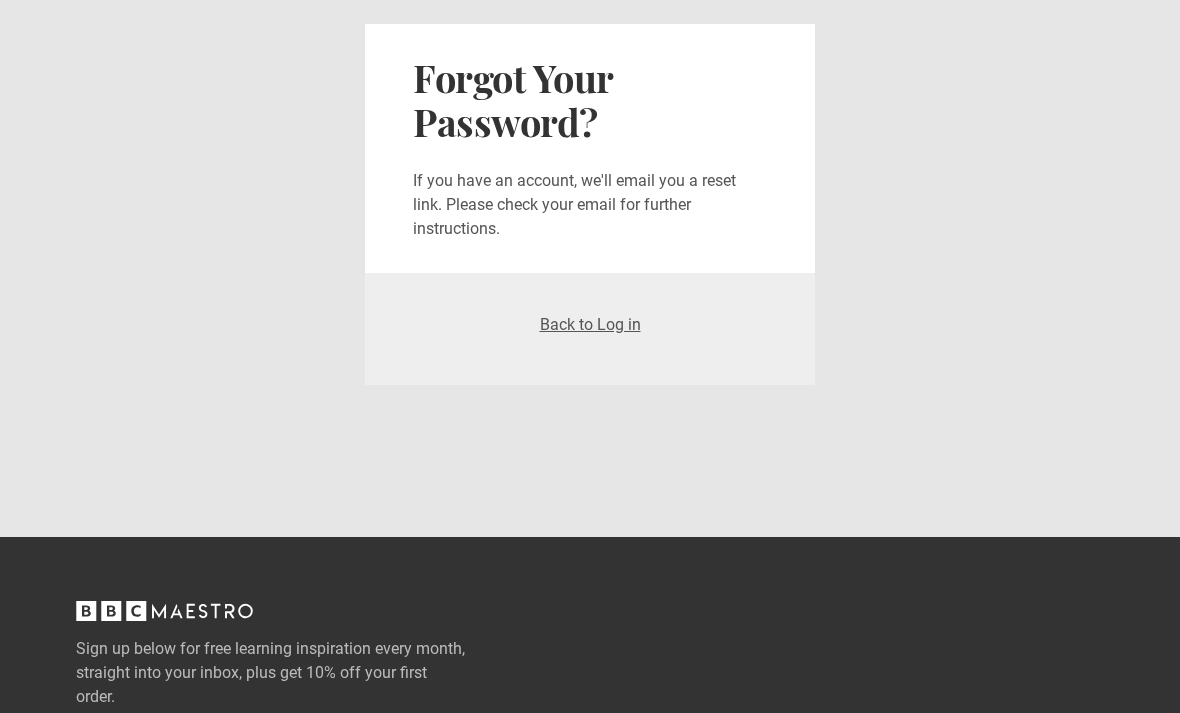 scroll, scrollTop: 0, scrollLeft: 0, axis: both 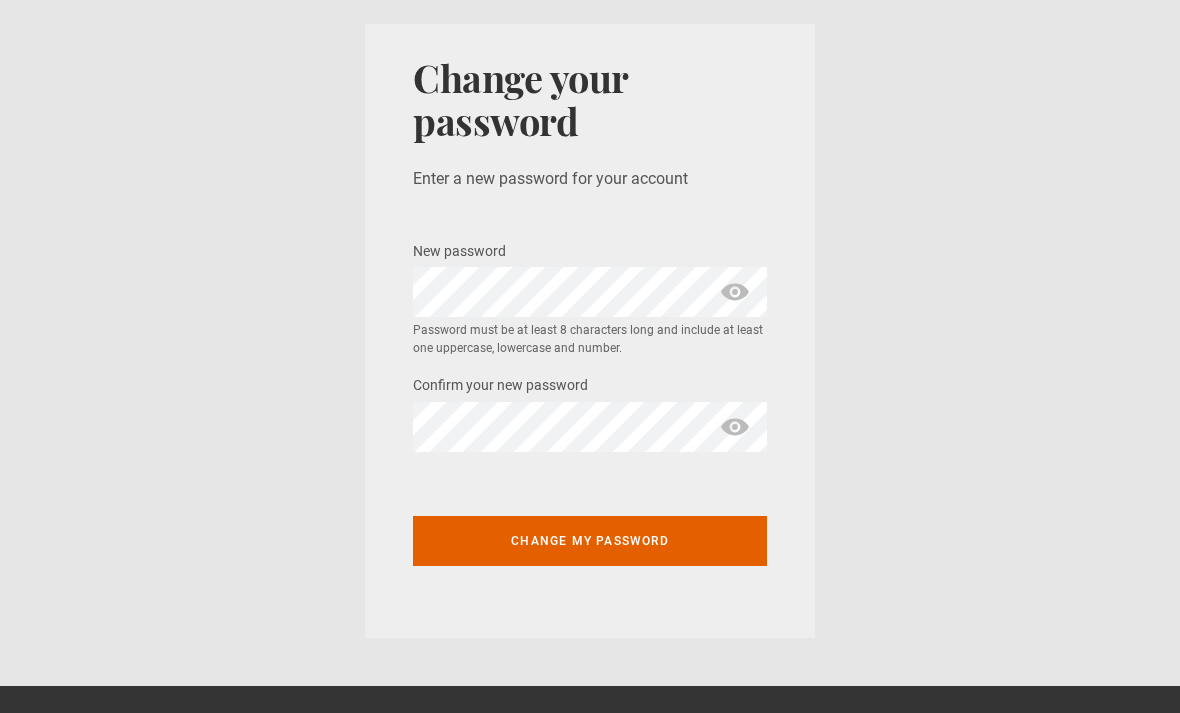 click at bounding box center (735, 292) 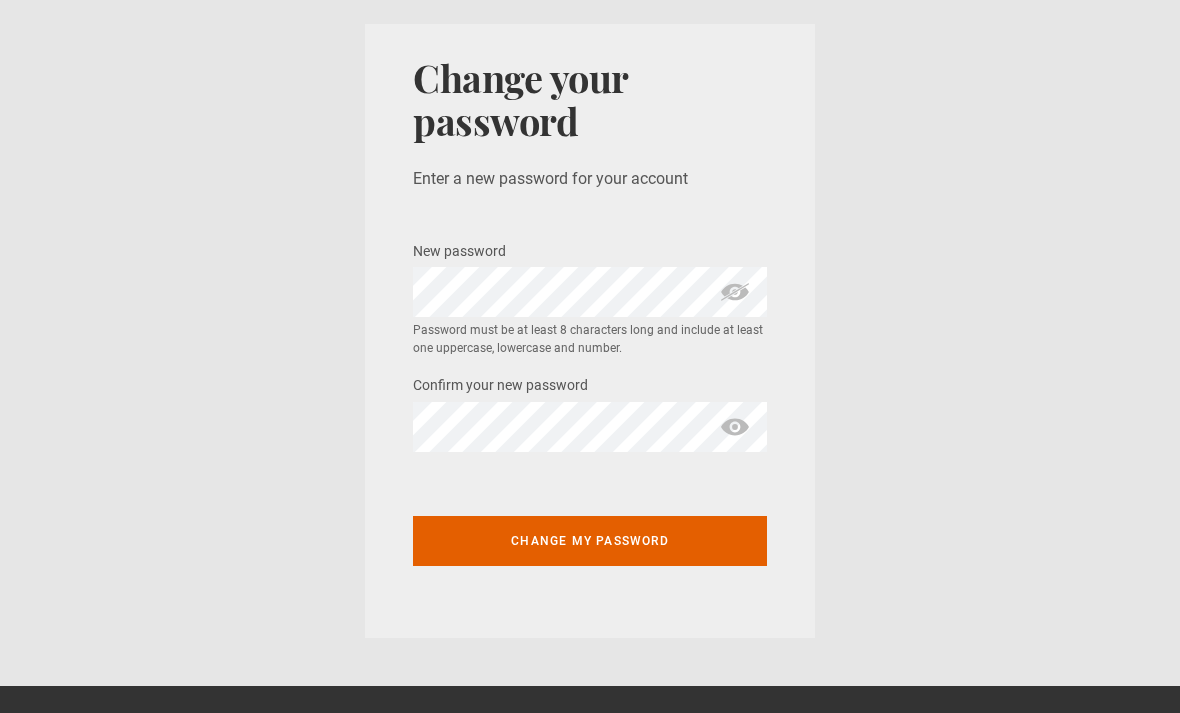 click at bounding box center [735, 427] 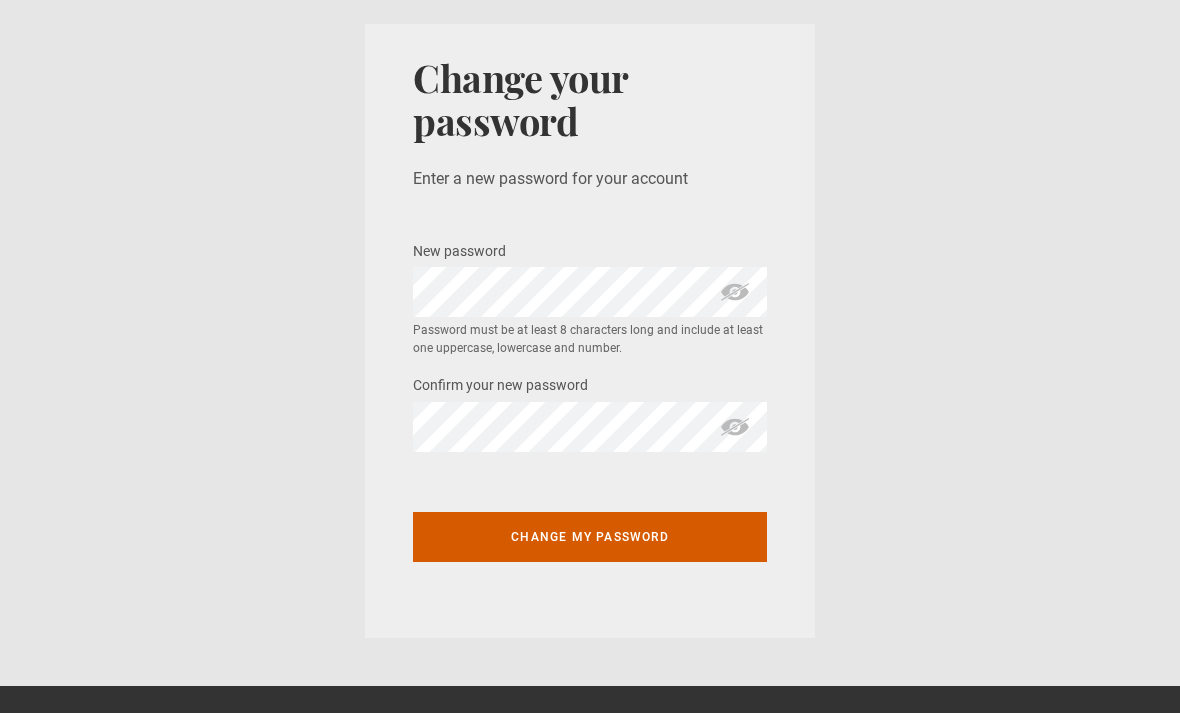 click on "Change my password" at bounding box center (590, 537) 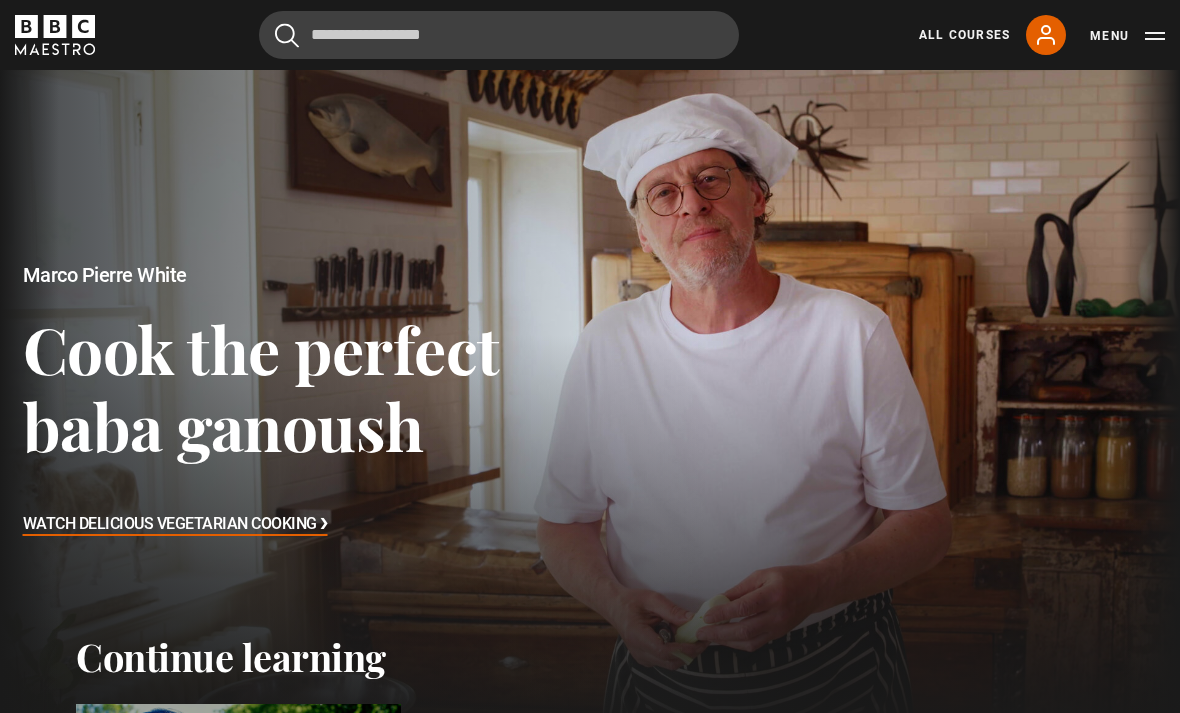 scroll, scrollTop: 0, scrollLeft: 0, axis: both 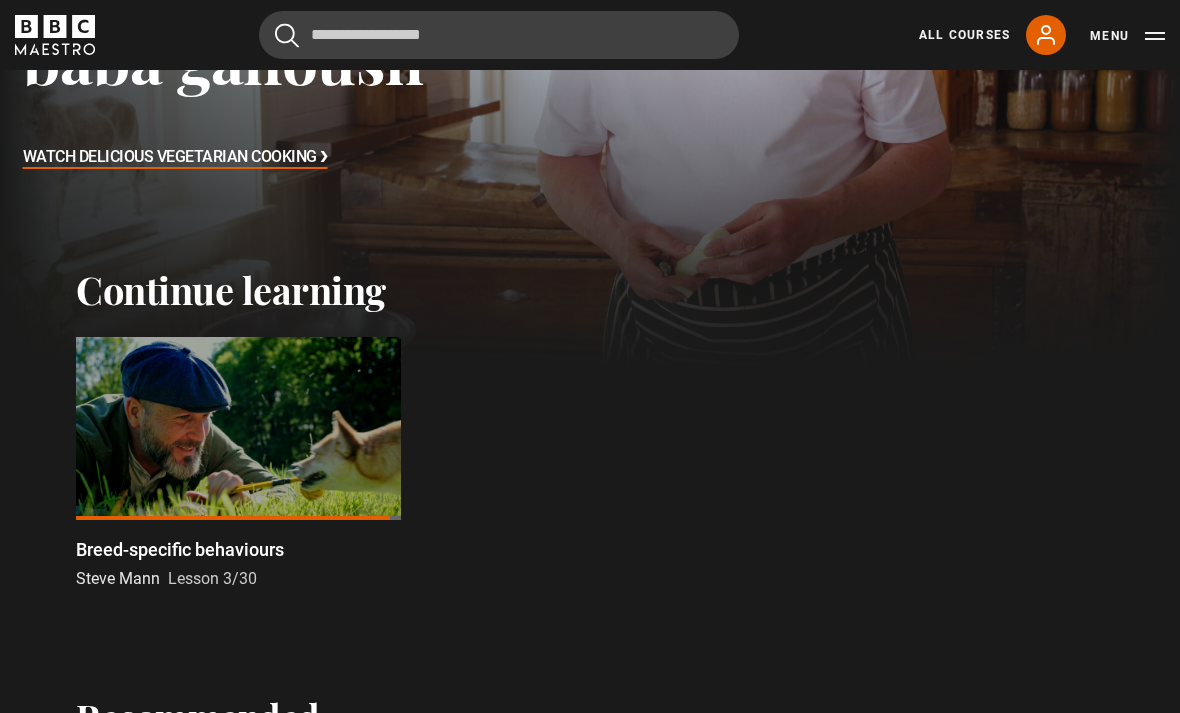 click at bounding box center (238, 428) 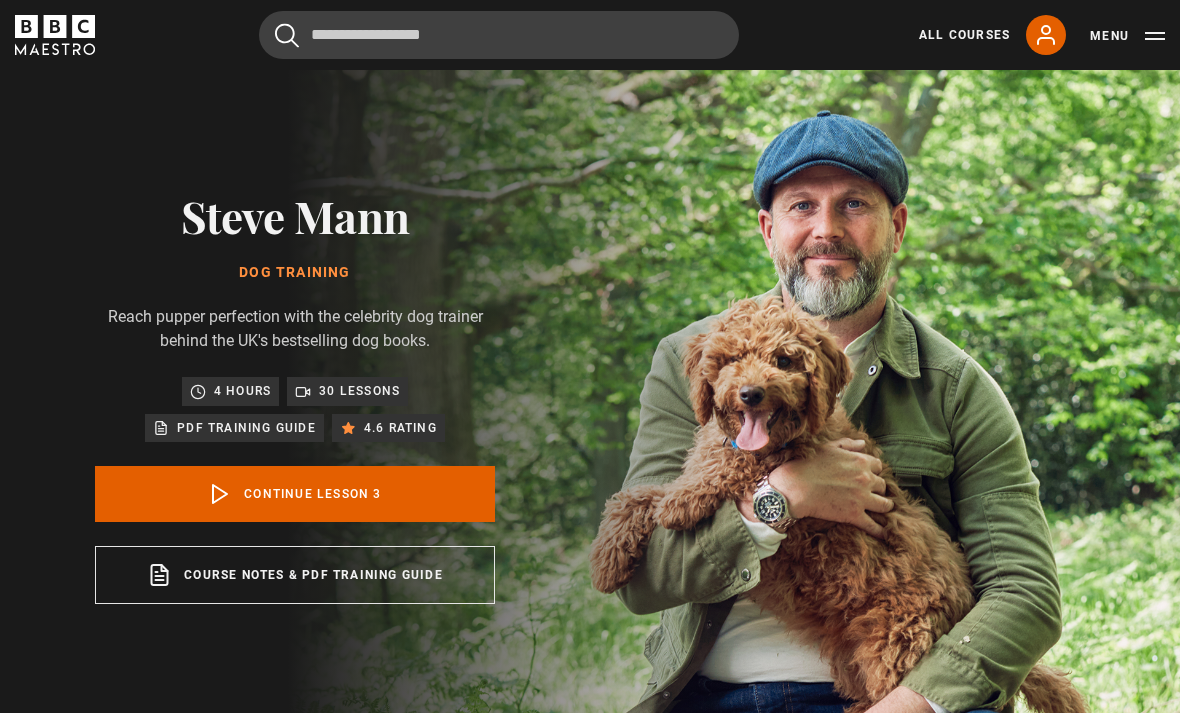 scroll, scrollTop: 787, scrollLeft: 0, axis: vertical 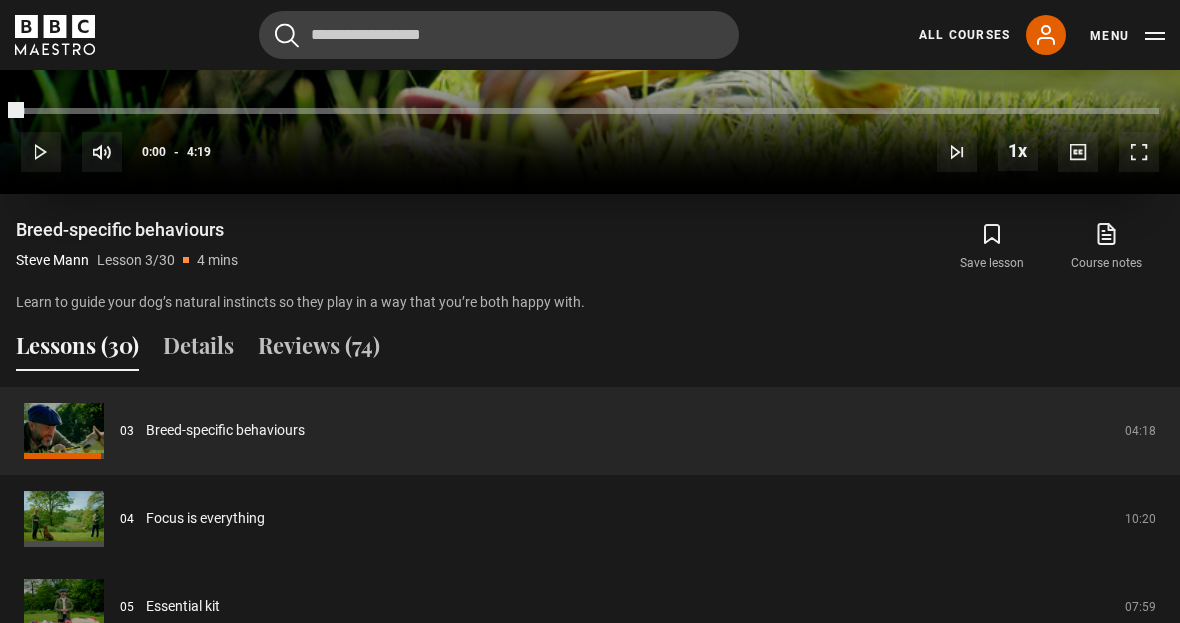 click at bounding box center (21, 111) 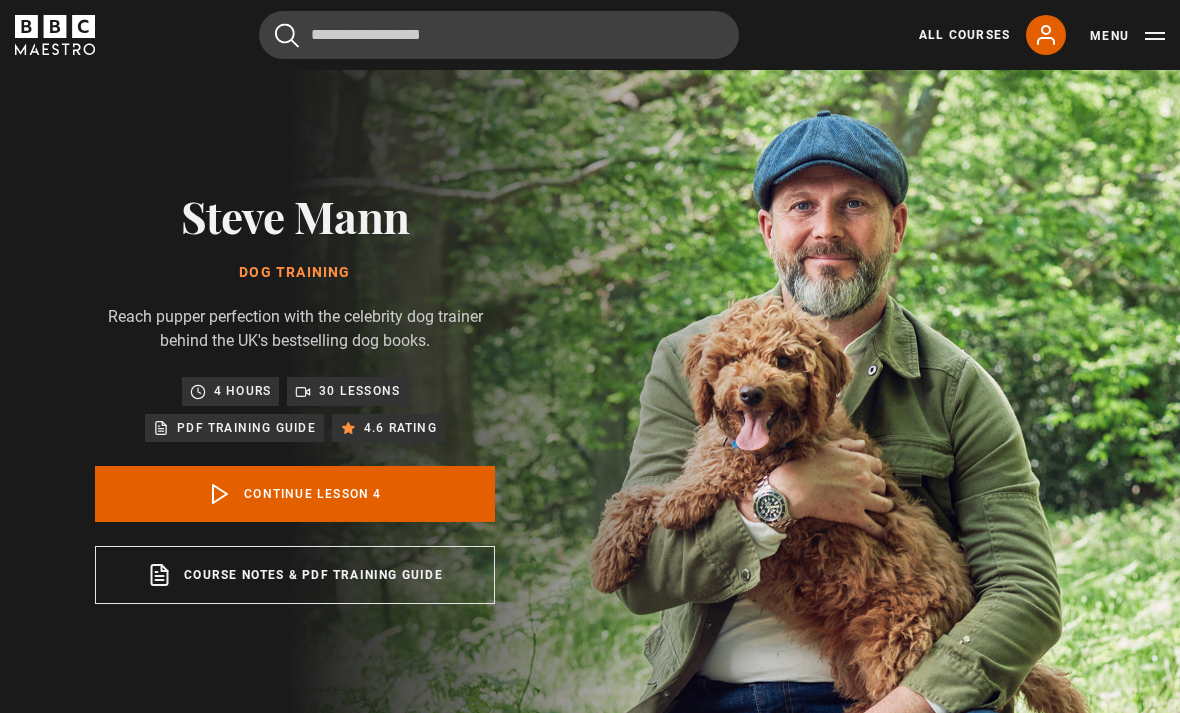 scroll, scrollTop: 787, scrollLeft: 0, axis: vertical 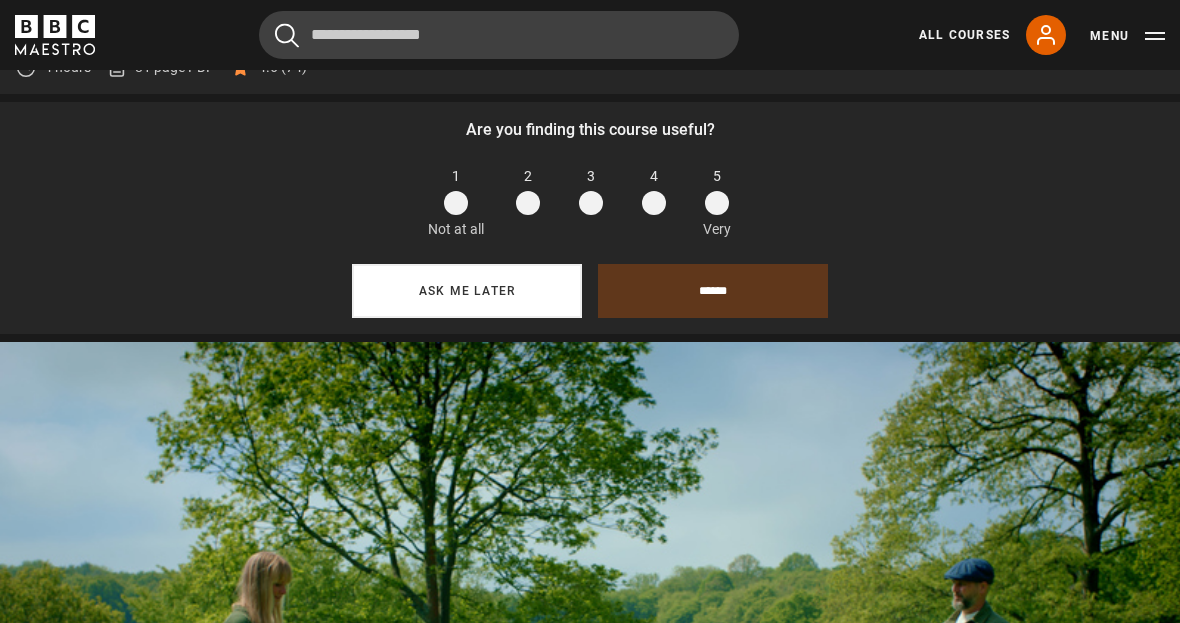 click on "Ask me later" at bounding box center (467, 291) 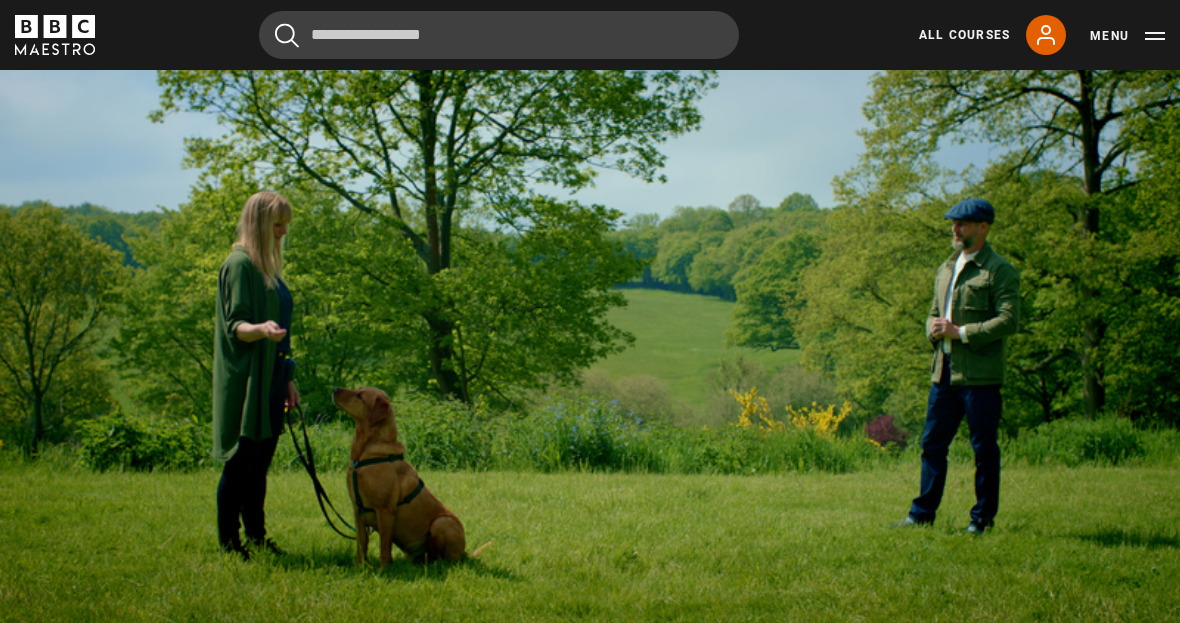 scroll, scrollTop: 915, scrollLeft: 0, axis: vertical 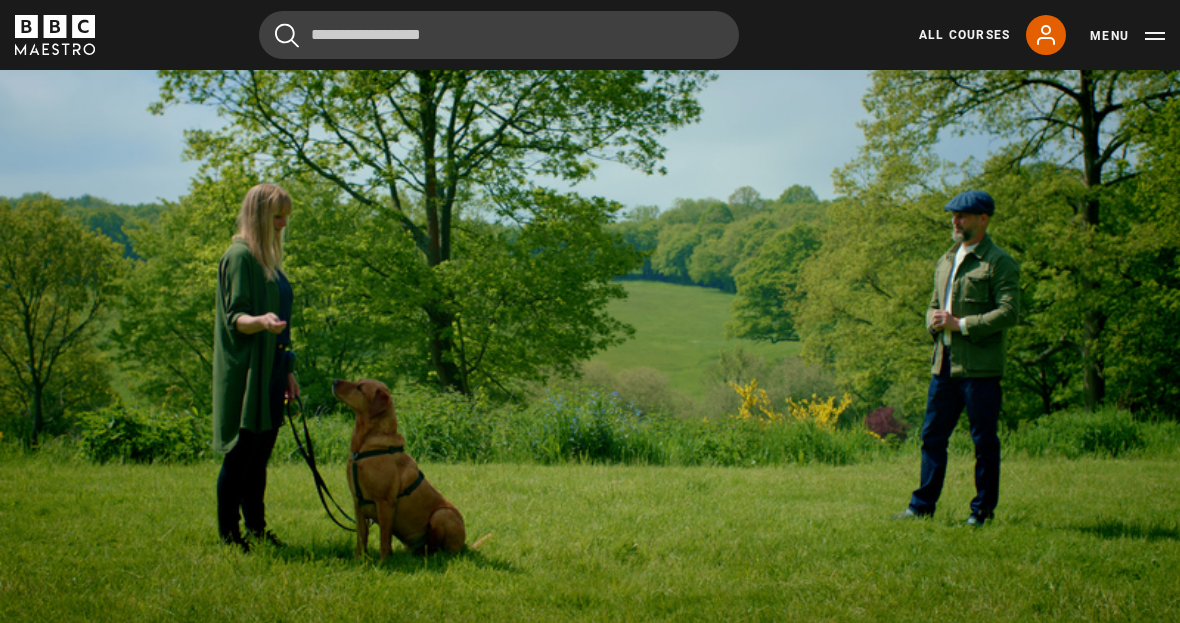 click on "Video Player is loading. Play Lesson Focus is everything 10s Skip Back 10 seconds Pause 10s Skip Forward 10 seconds Loaded :  65.41% Pause Mute Current Time  6:21 - Duration  10:21
[FIRST] [LAST]
Lesson 4
Focus is everything
1x Playback Rate 2x 1.5x 1x , selected 0.5x Captions captions off , selected English  Captions This is a modal window.
Lesson Completed
Up next
Essential kit
Cancel
Do you want to save this lesson?
Save lesson
Rewatch" at bounding box center (590, 306) 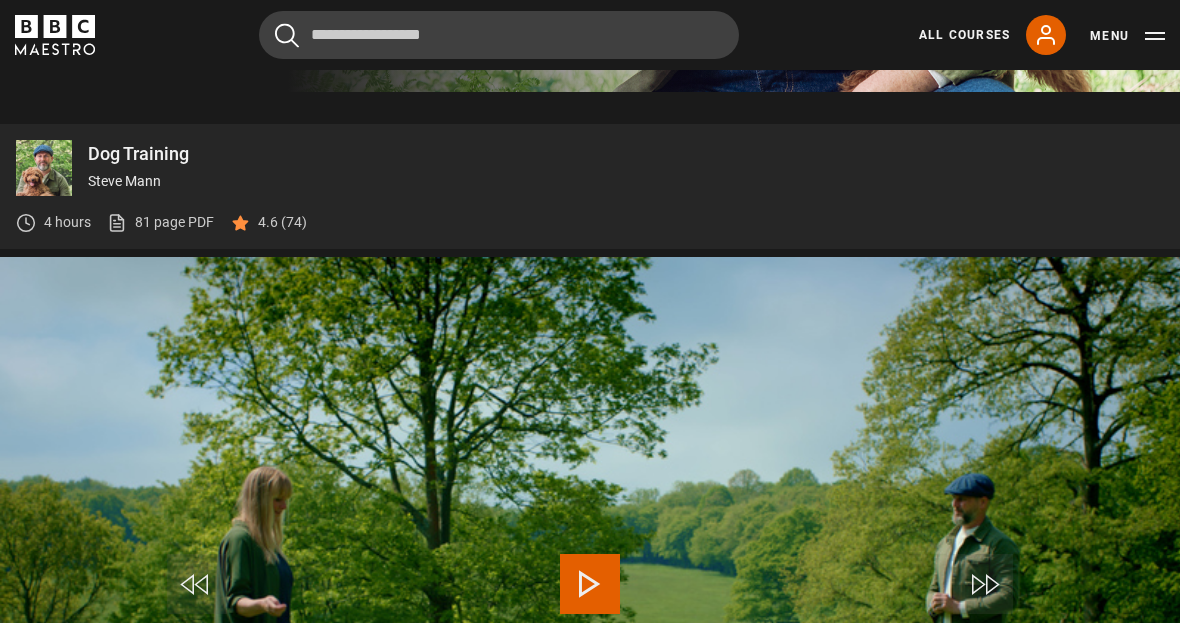 scroll, scrollTop: 629, scrollLeft: 0, axis: vertical 